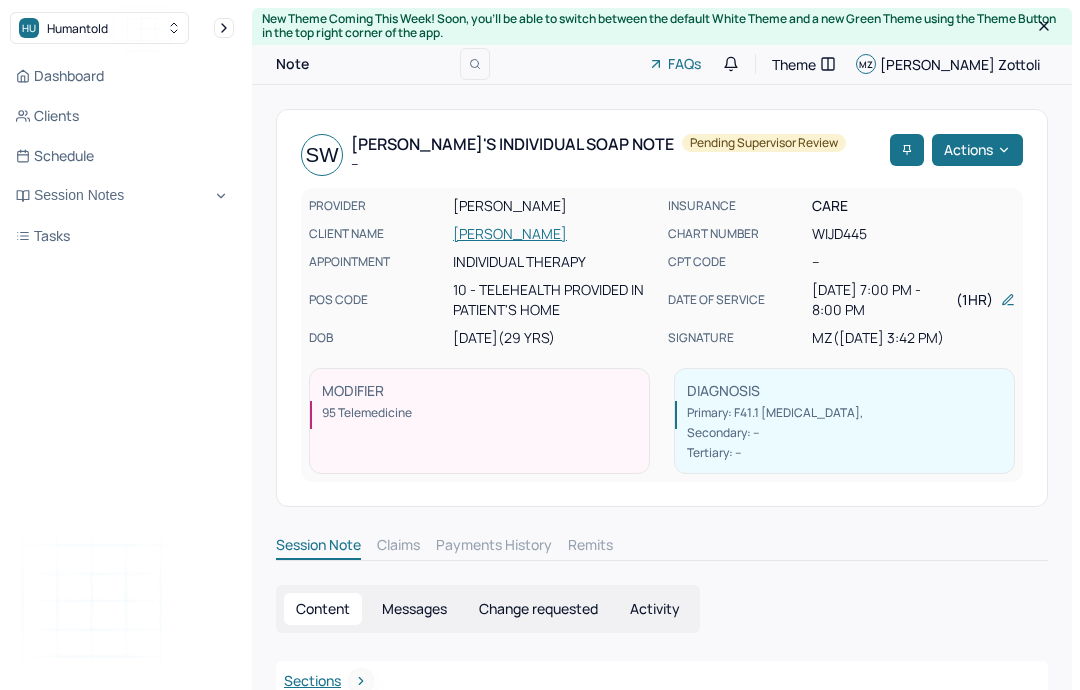 scroll, scrollTop: 0, scrollLeft: 0, axis: both 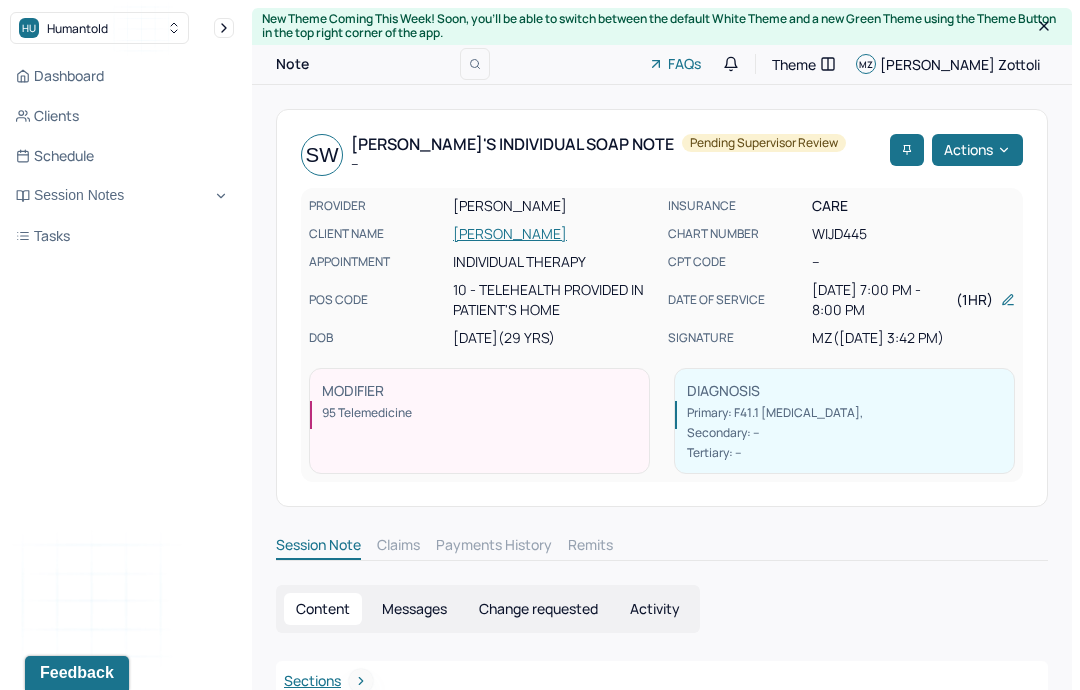 click on "Session Notes" at bounding box center (122, 196) 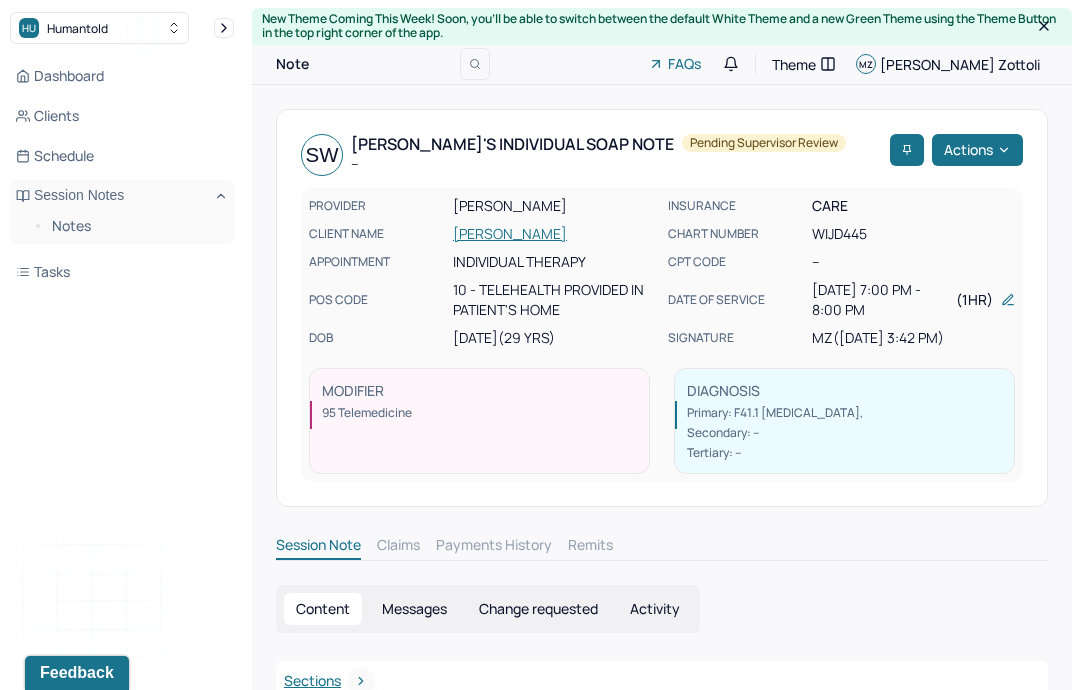 click on "Notes" at bounding box center (135, 226) 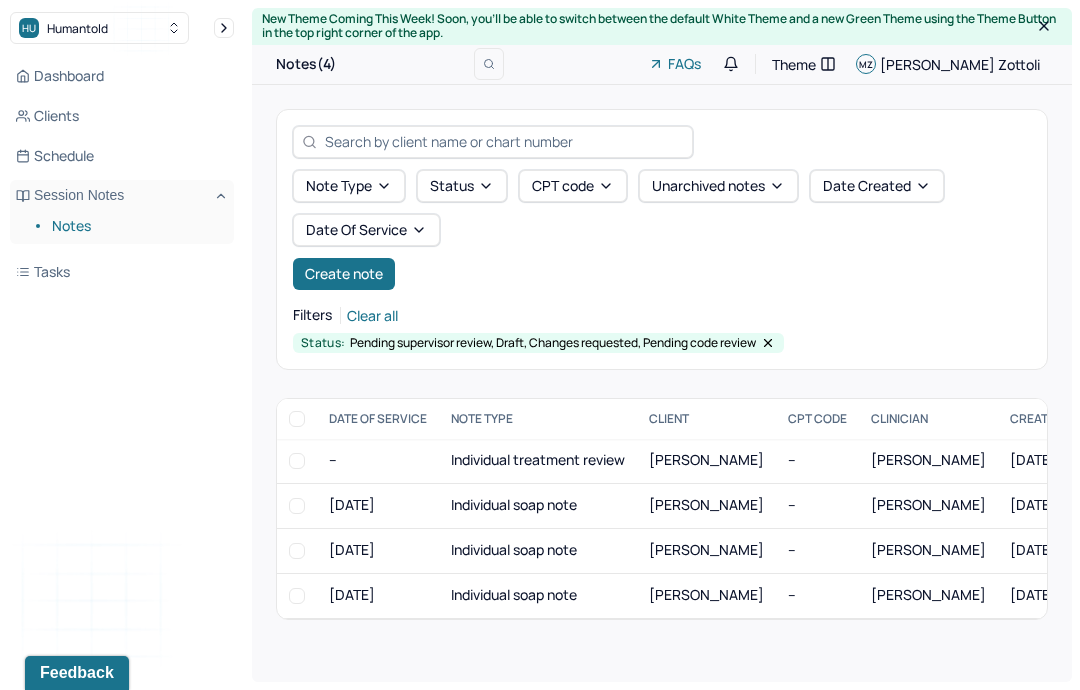 click on "Create note" at bounding box center [344, 274] 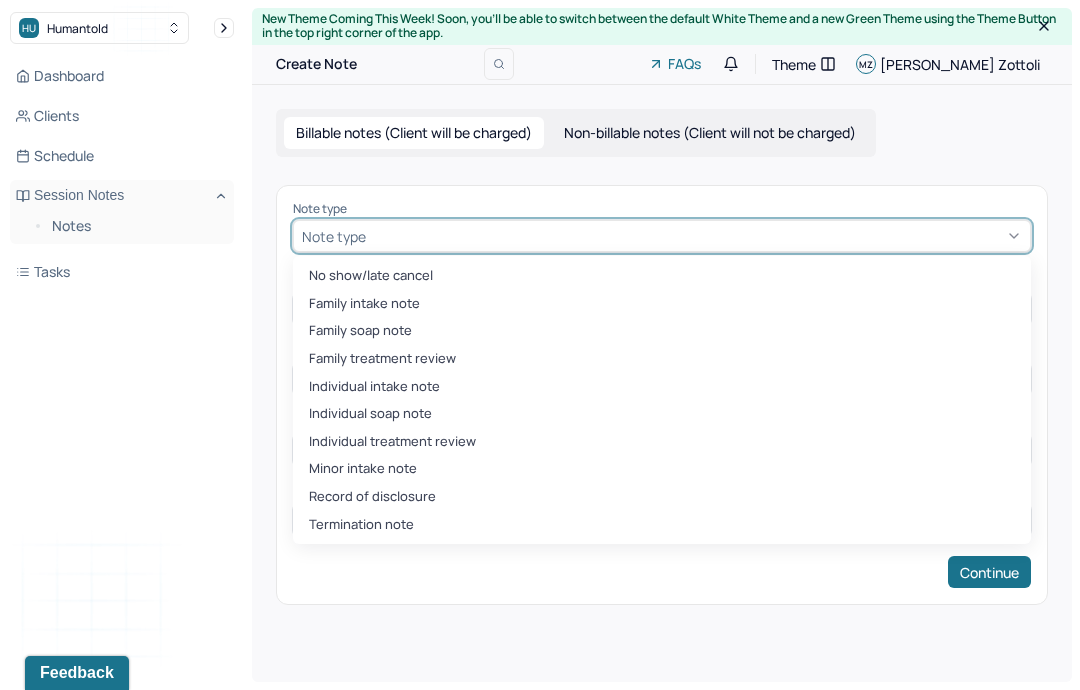 click on "Individual intake note" at bounding box center (662, 387) 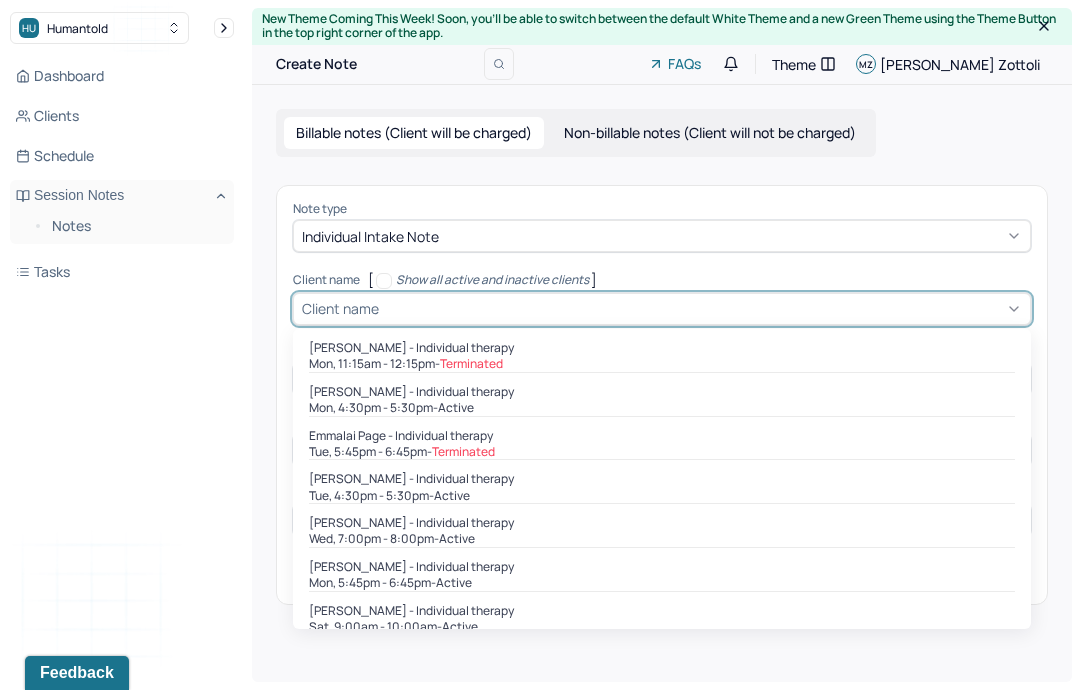 click on "[PERSON_NAME] - Individual therapy" at bounding box center [662, 479] 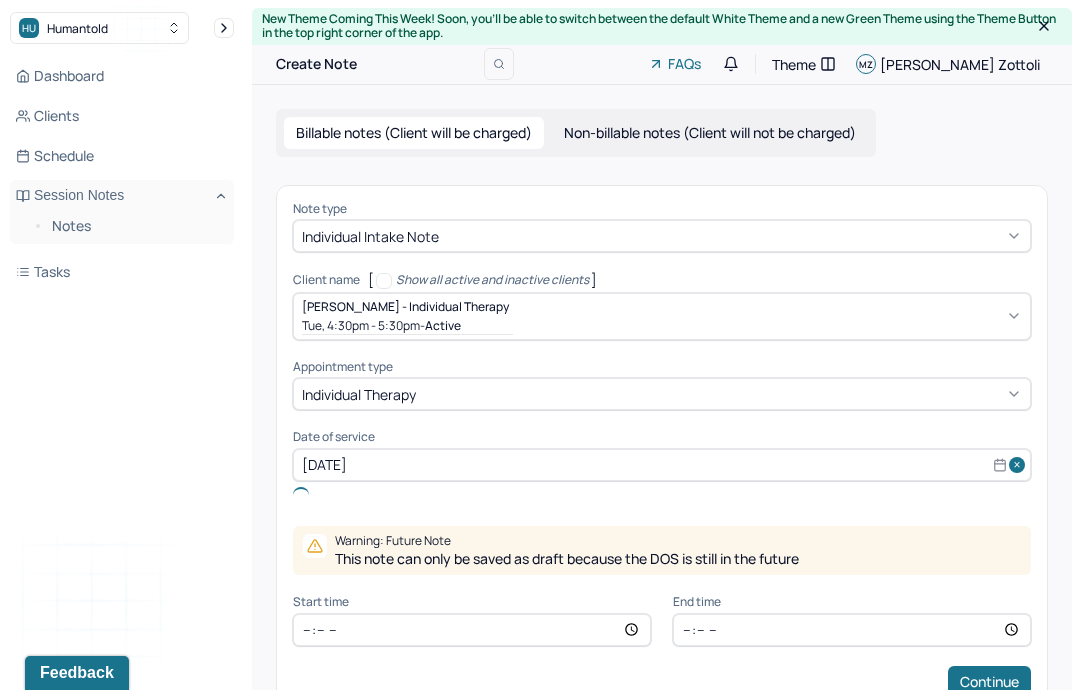 type on "[DATE]" 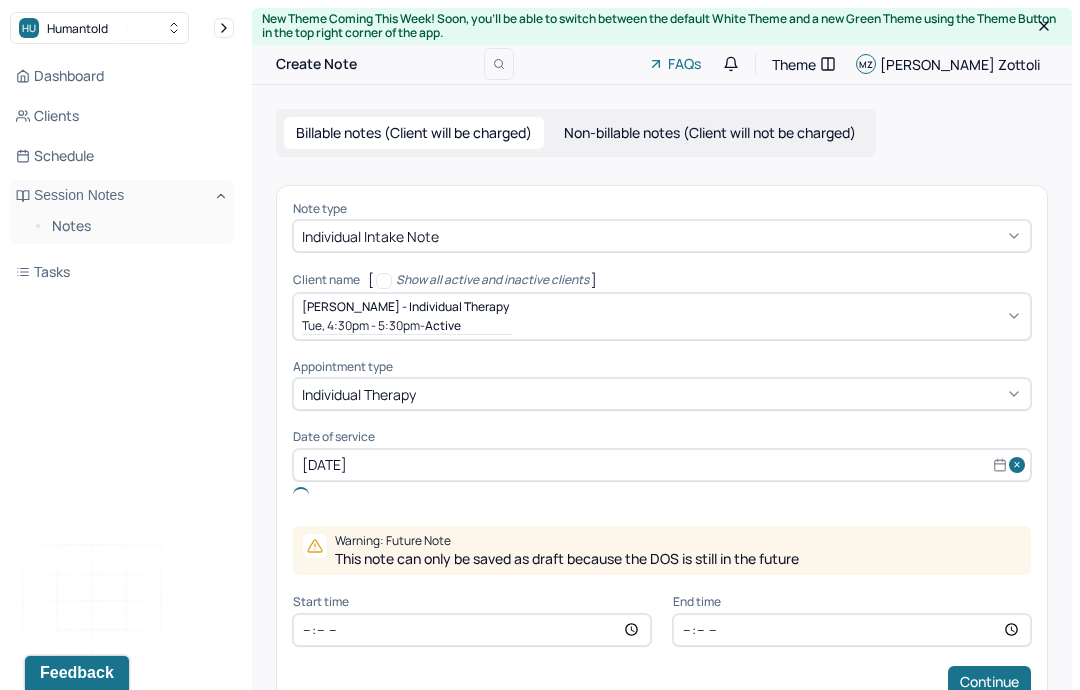 type on "16:30" 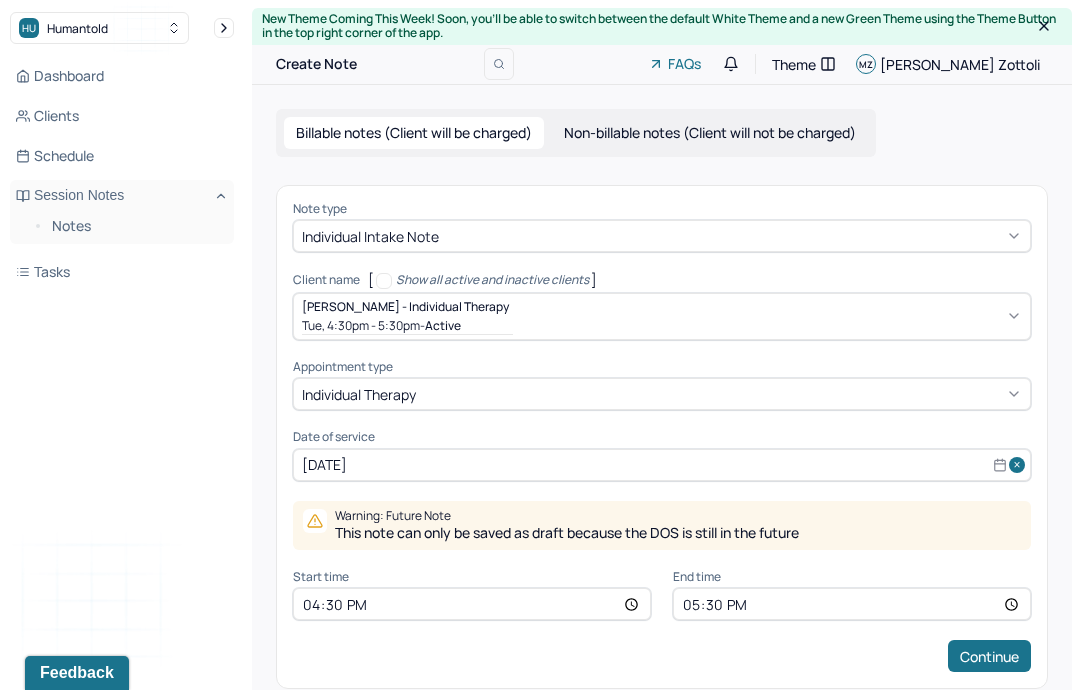 click on "[DATE]" at bounding box center (662, 465) 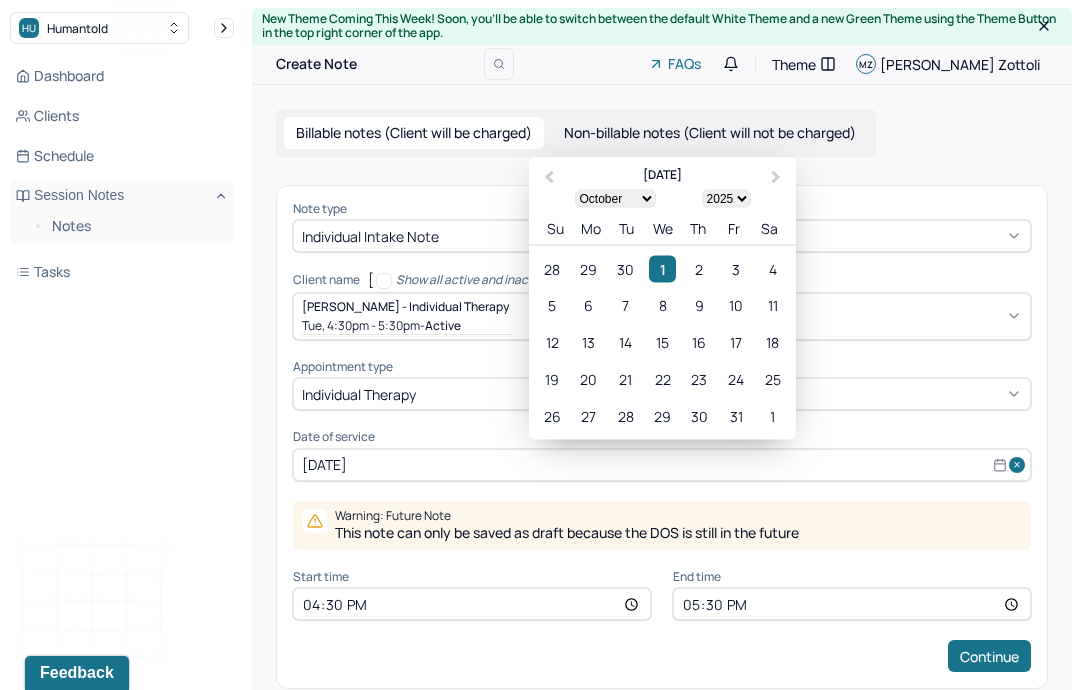 click on "Previous Month" at bounding box center (547, 178) 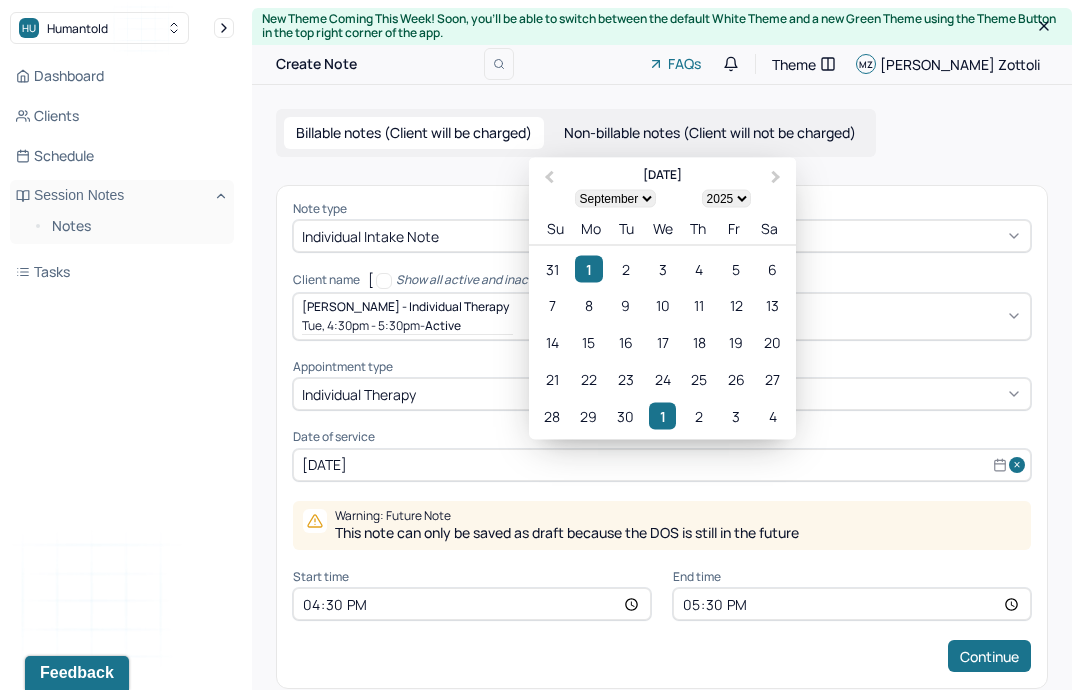 click on "Previous Month" at bounding box center [549, 177] 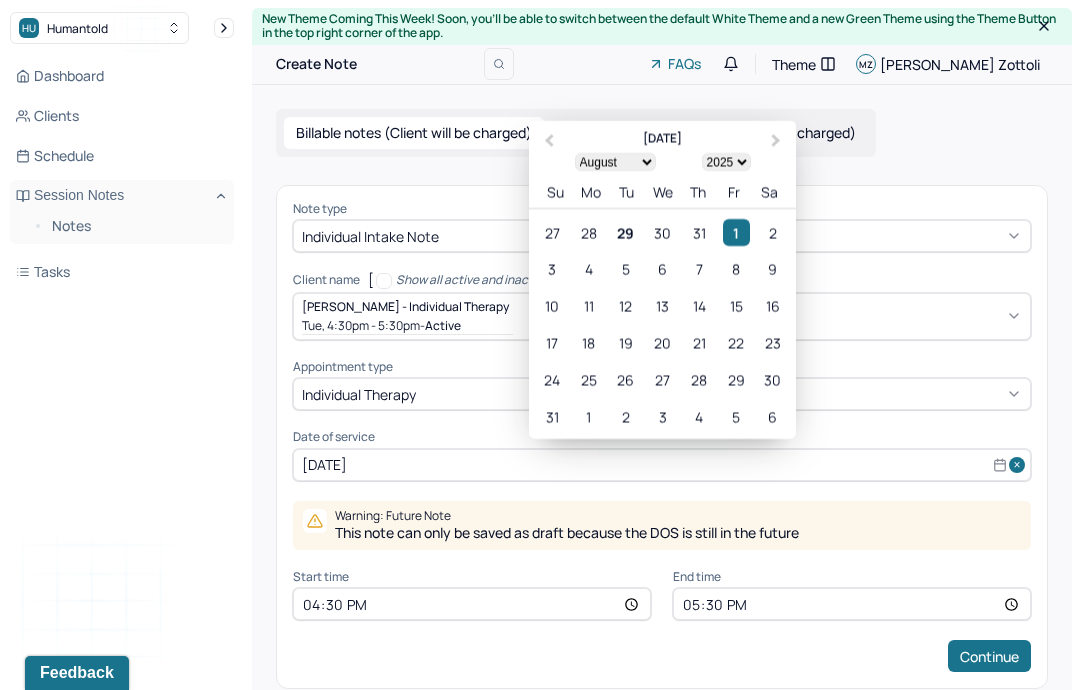 click on "29" at bounding box center [625, 231] 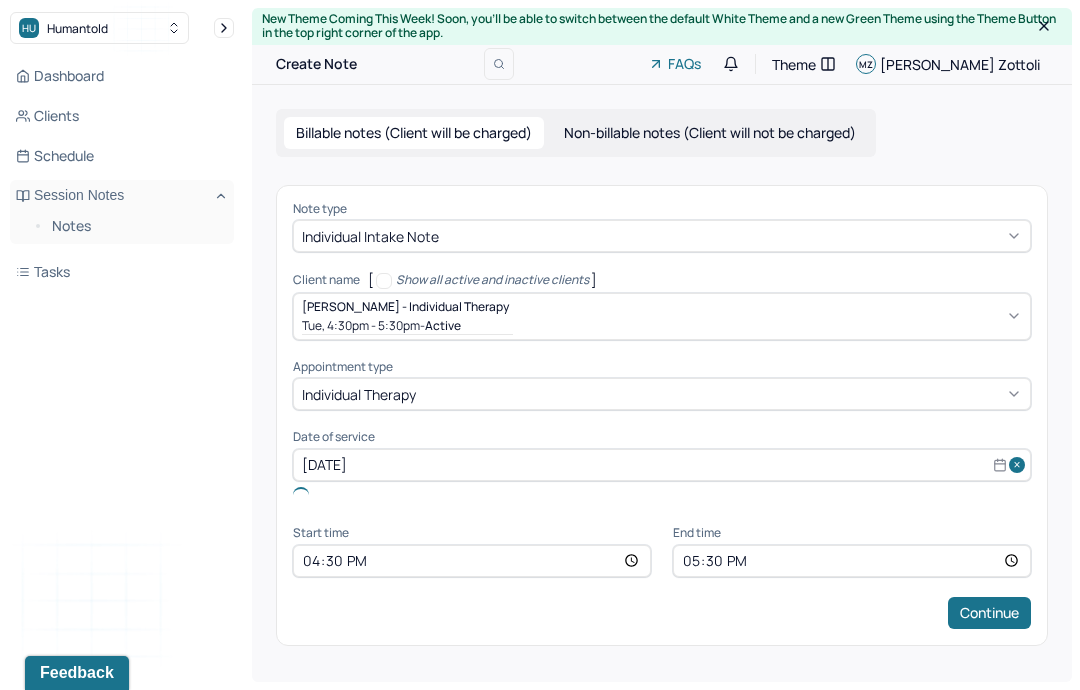 type on "[DATE]" 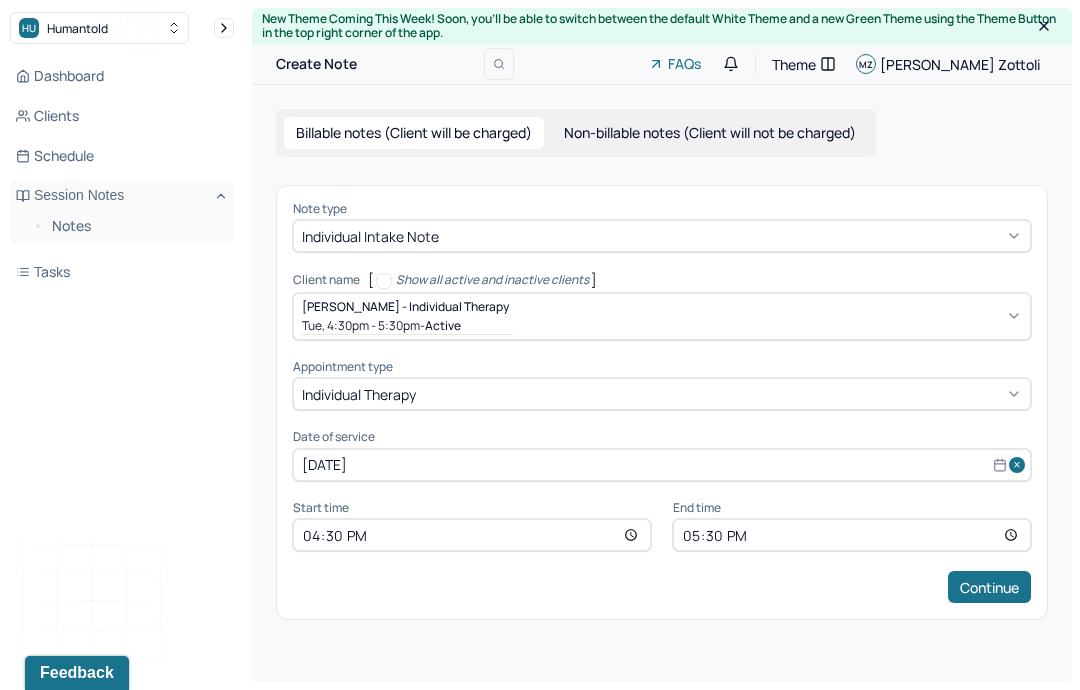 click on "Continue" at bounding box center (989, 587) 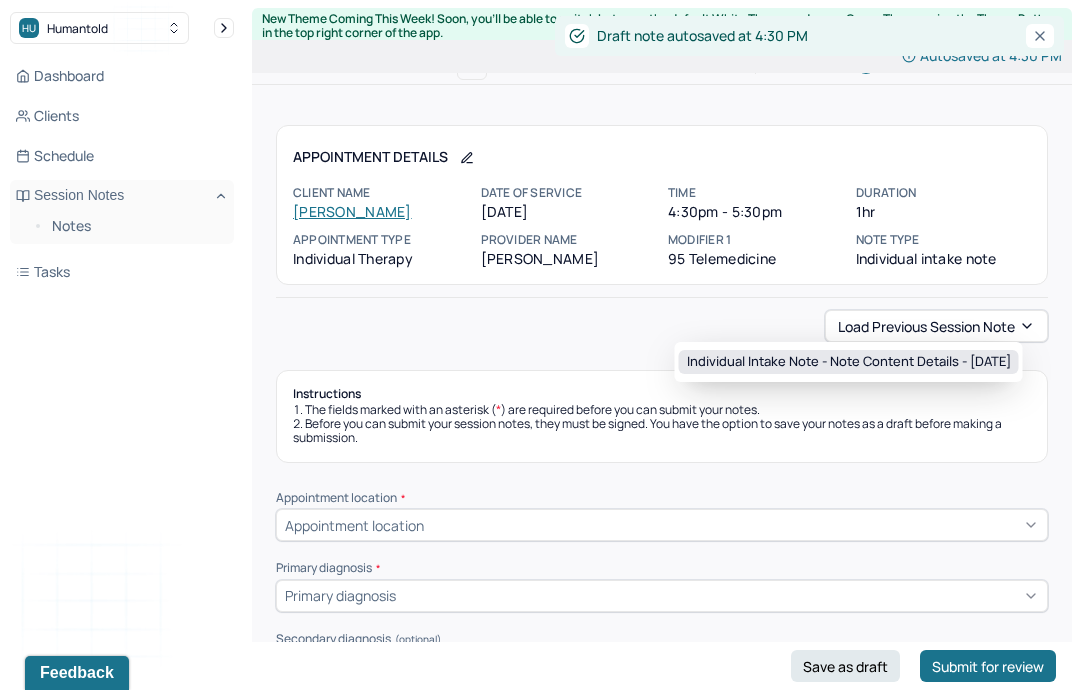 click on "Individual intake note   - Note content Details -   [DATE]" at bounding box center (849, 362) 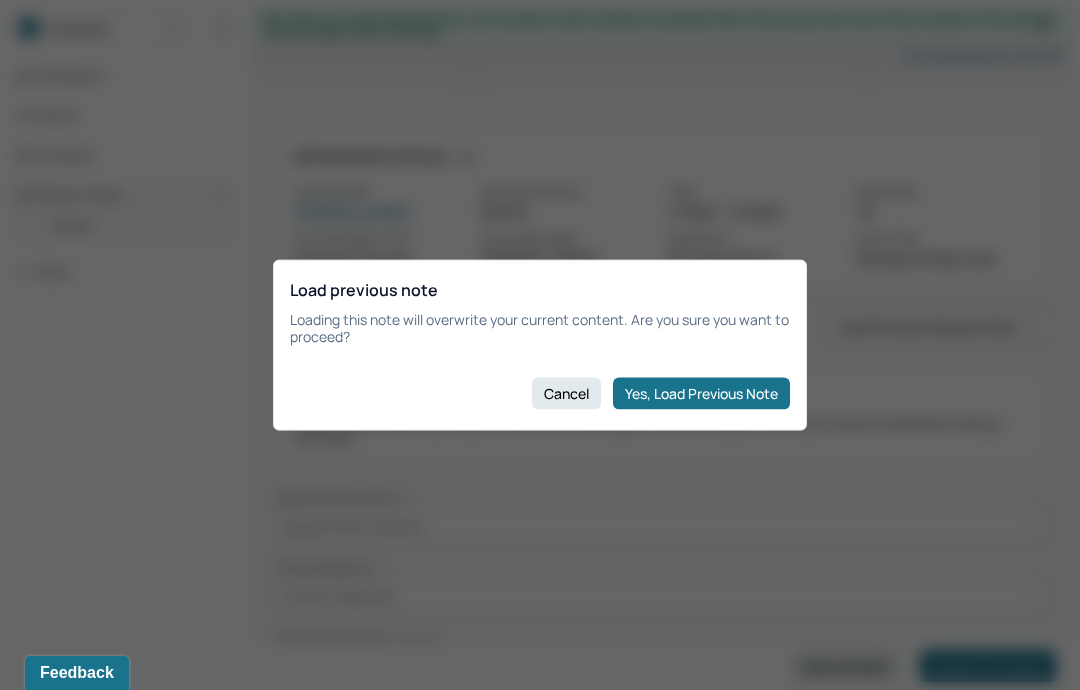 click on "Yes, Load Previous Note" at bounding box center [701, 393] 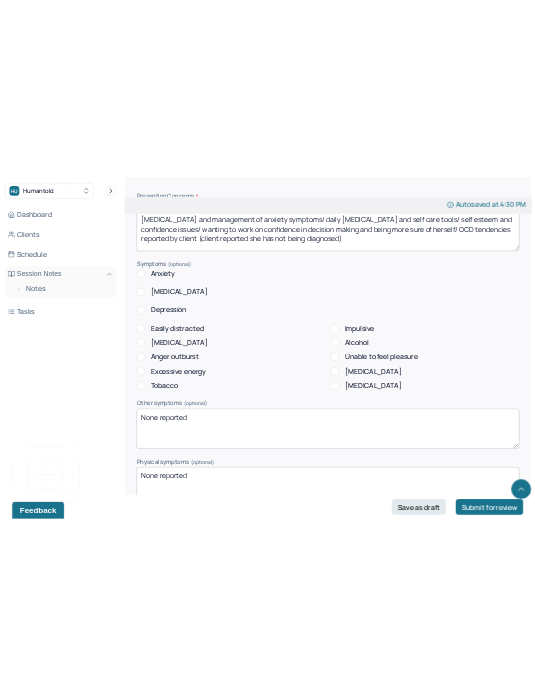 scroll, scrollTop: 1993, scrollLeft: 0, axis: vertical 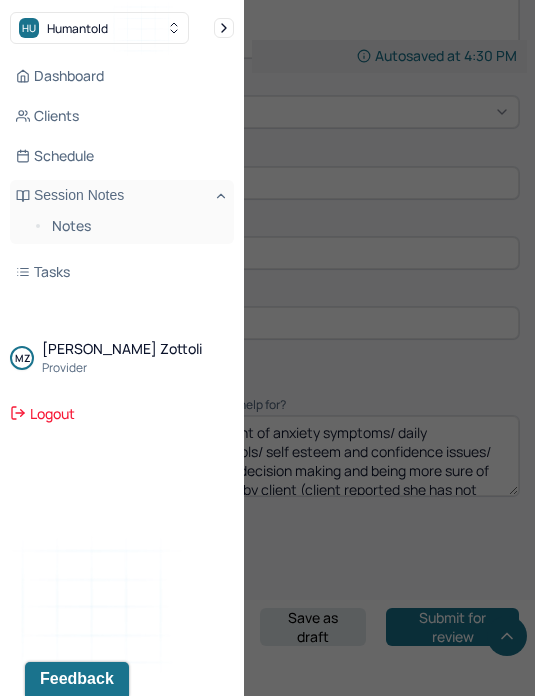 click at bounding box center [267, 348] 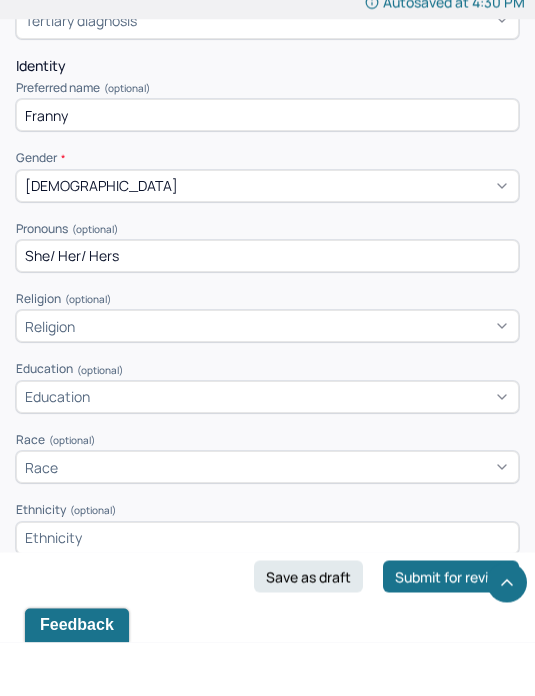 scroll, scrollTop: 1185, scrollLeft: 0, axis: vertical 